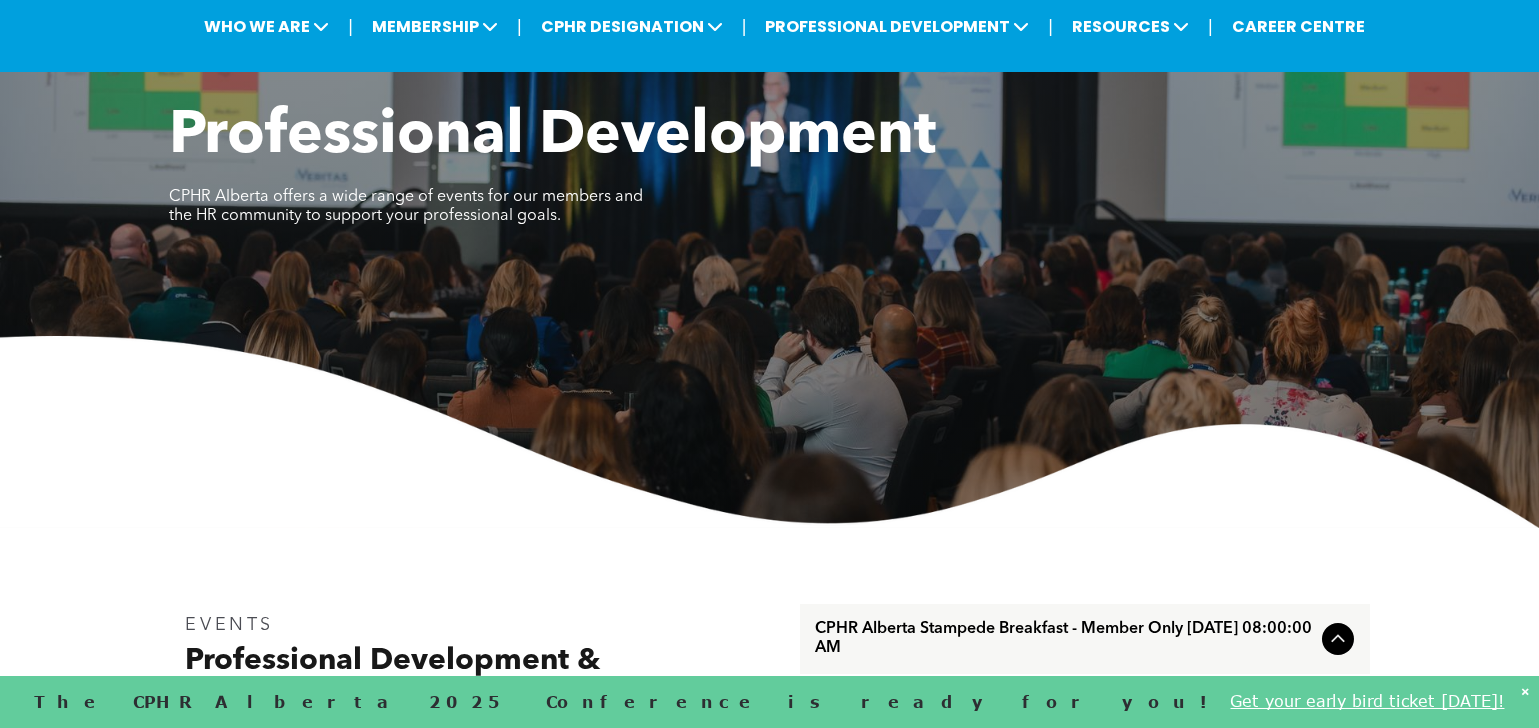 scroll, scrollTop: 100, scrollLeft: 0, axis: vertical 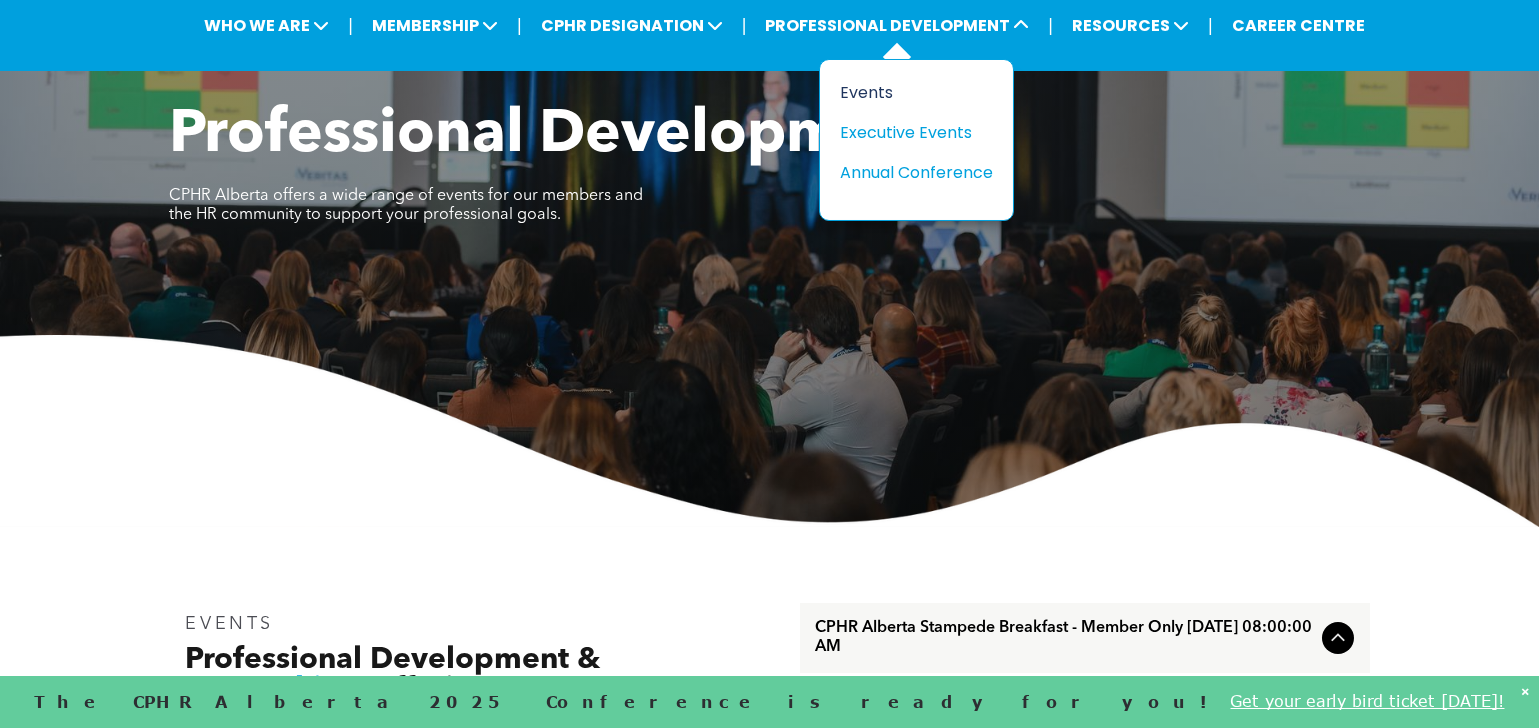 click on "Events" at bounding box center (909, 92) 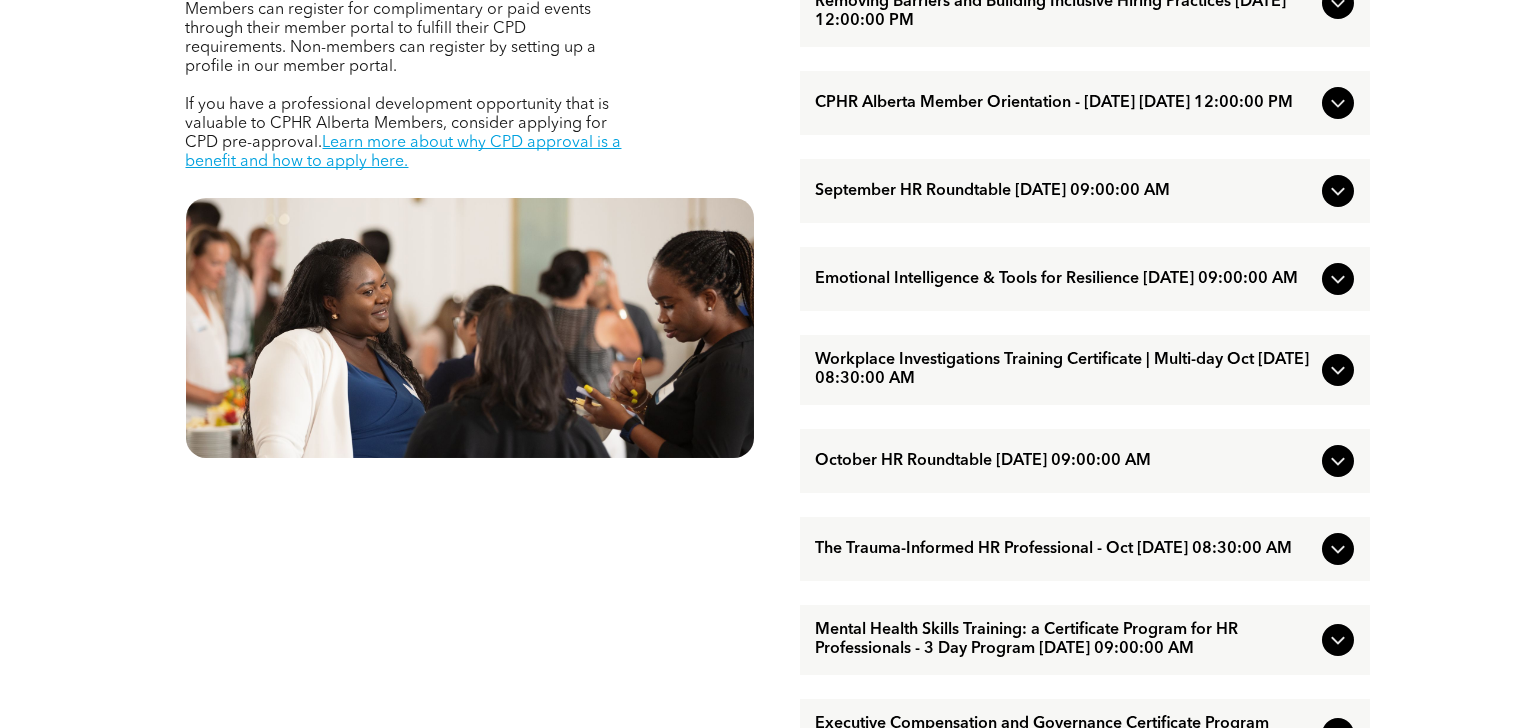 scroll, scrollTop: 900, scrollLeft: 0, axis: vertical 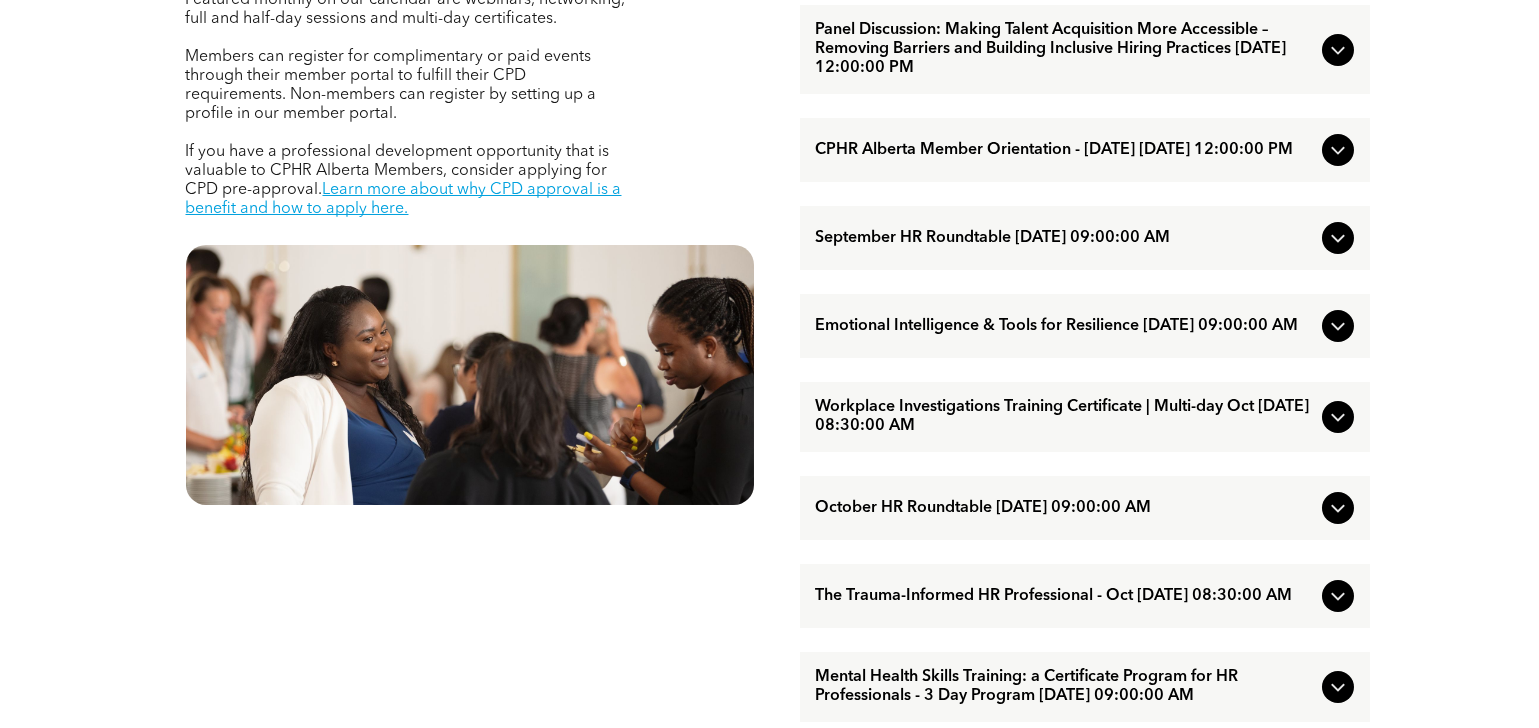 click 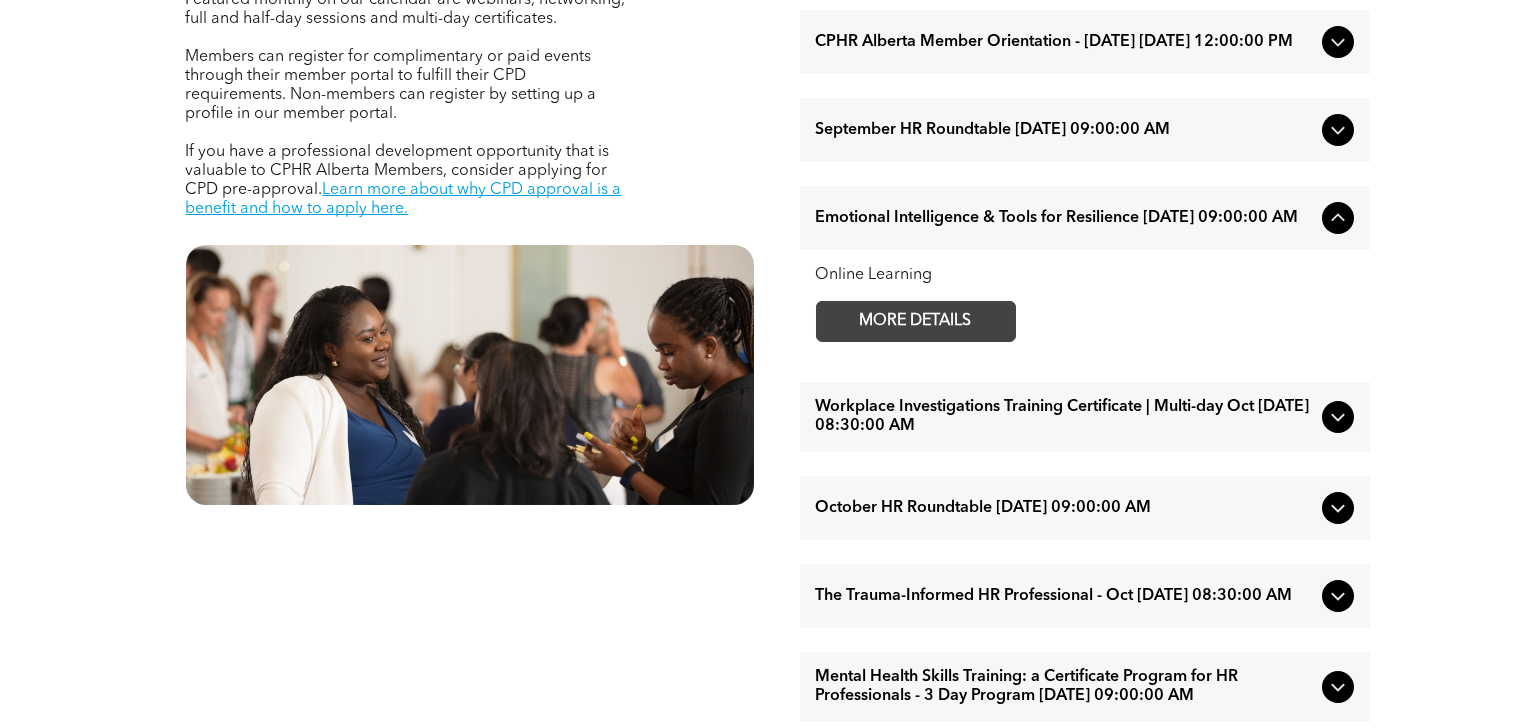 click on "MORE DETAILS" at bounding box center [916, 321] 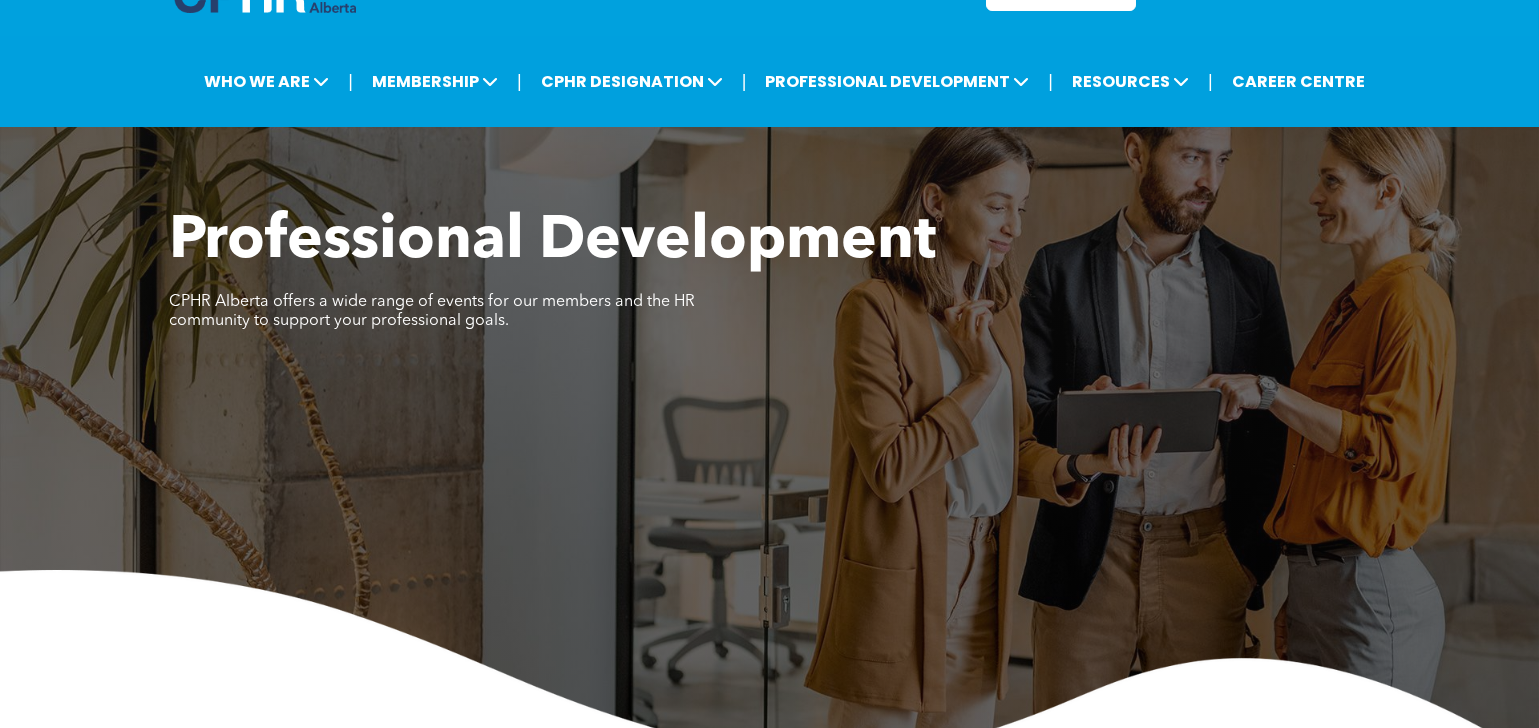 scroll, scrollTop: 0, scrollLeft: 0, axis: both 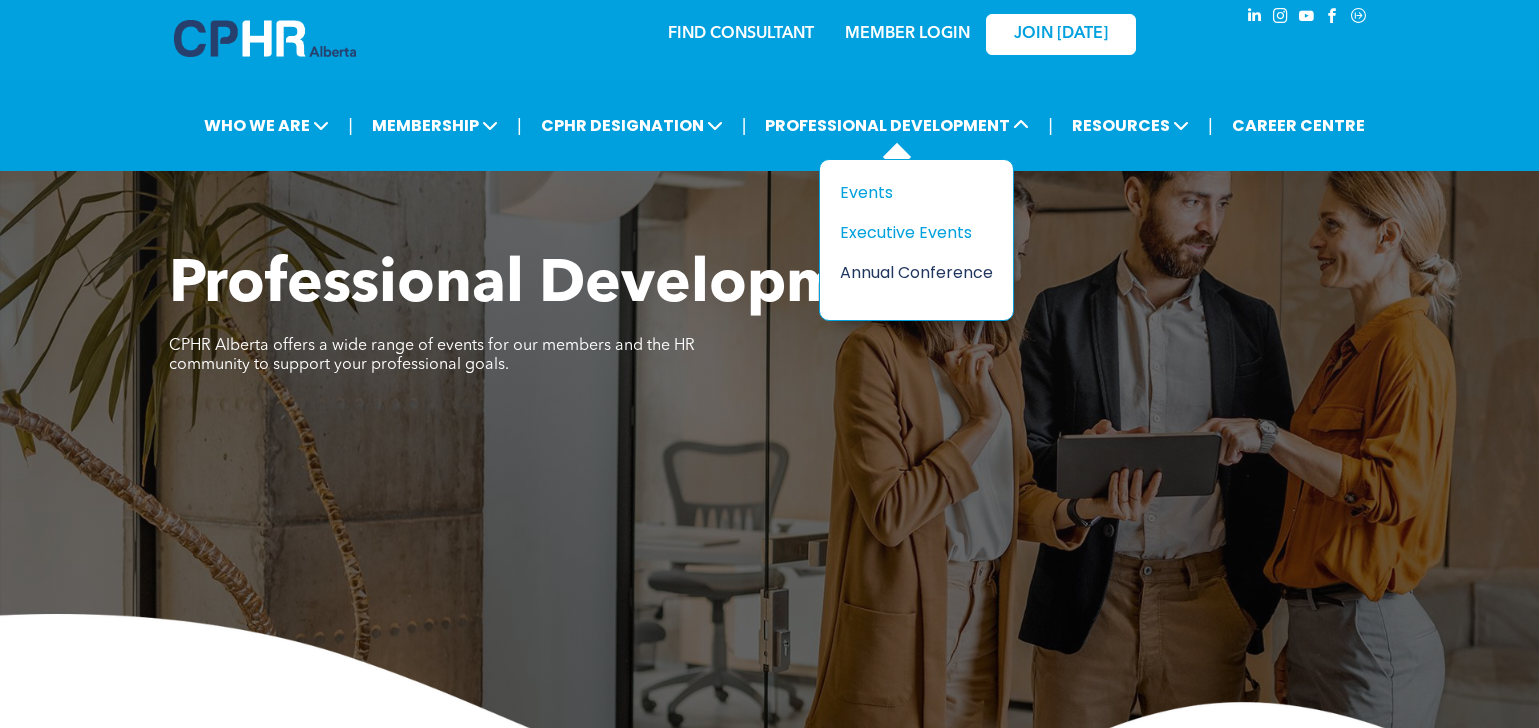 click on "Annual Conference" at bounding box center [909, 272] 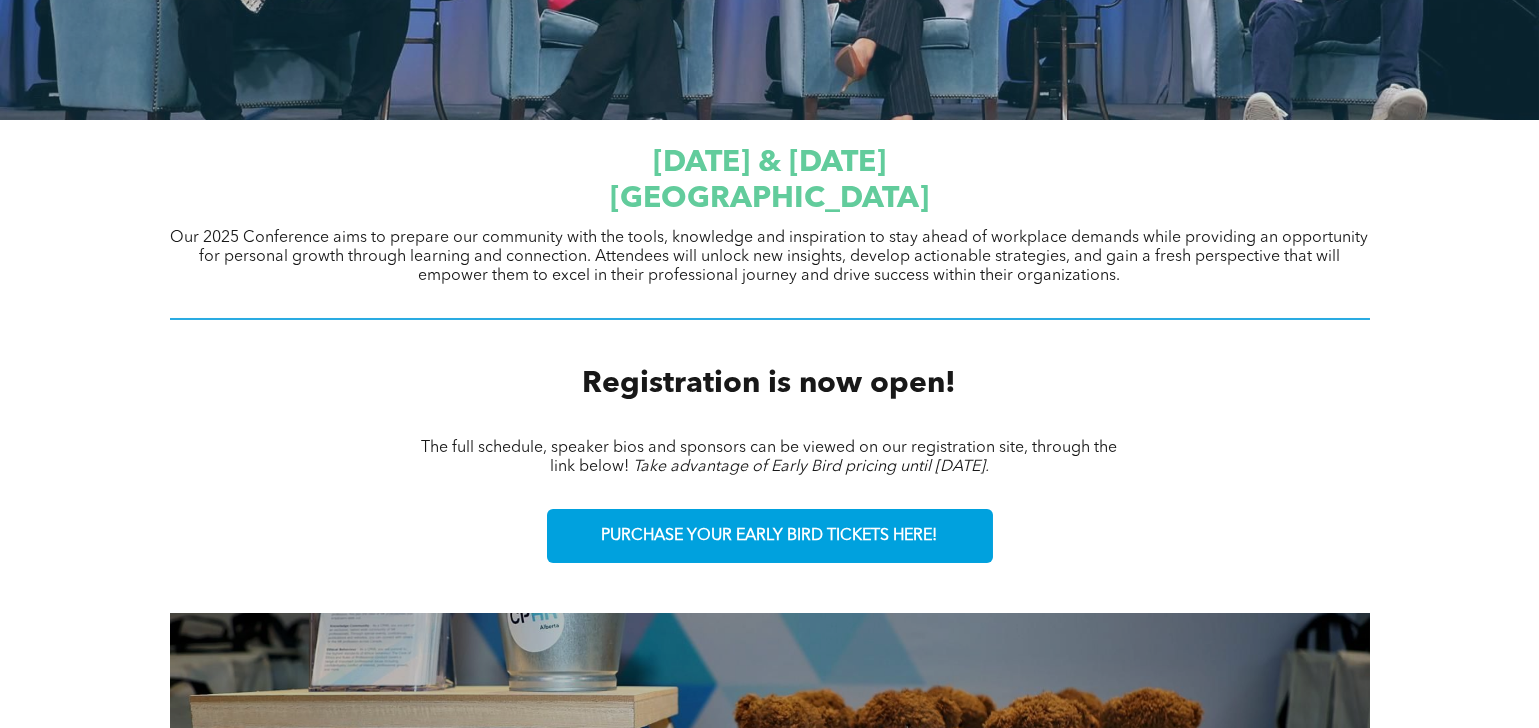 scroll, scrollTop: 588, scrollLeft: 0, axis: vertical 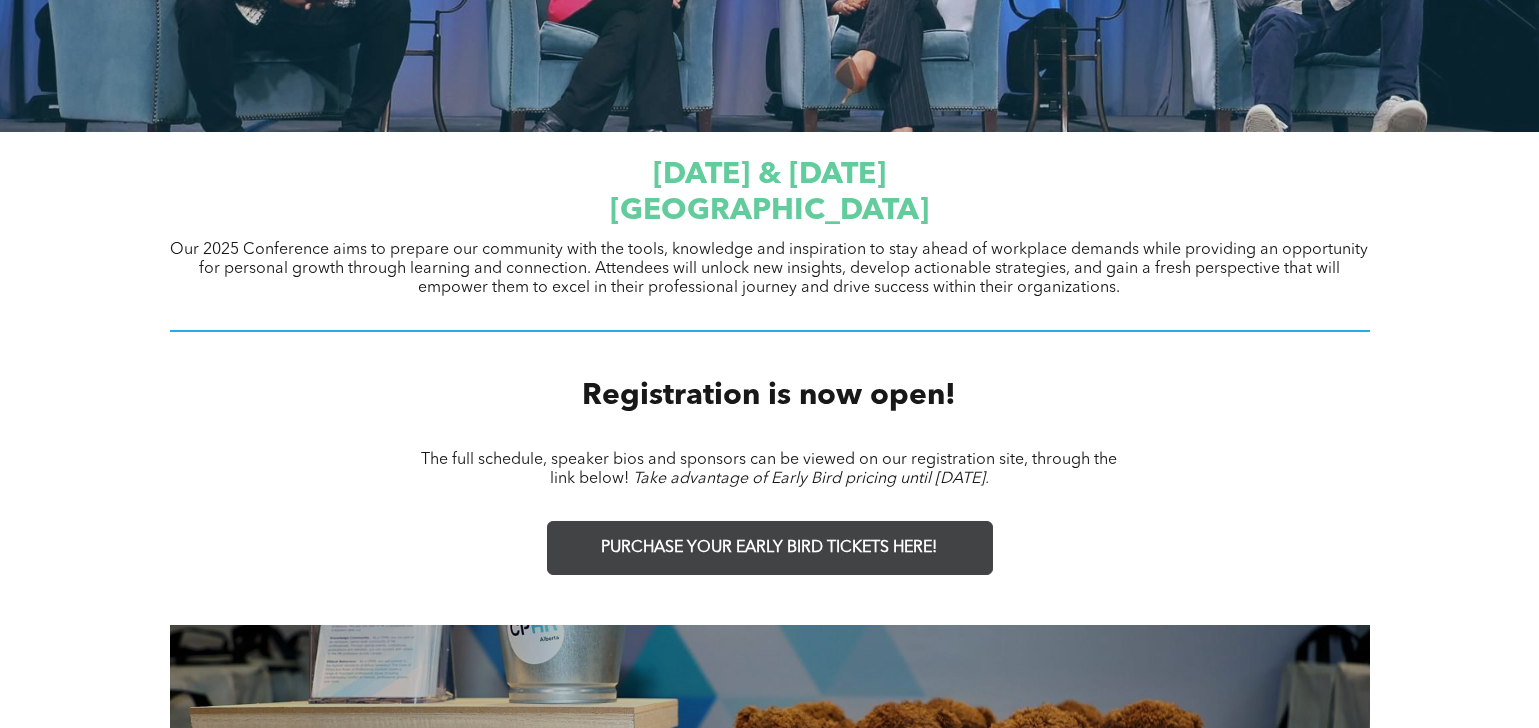 click on "PURCHASE YOUR EARLY BIRD TICKETS HERE!" at bounding box center (770, 548) 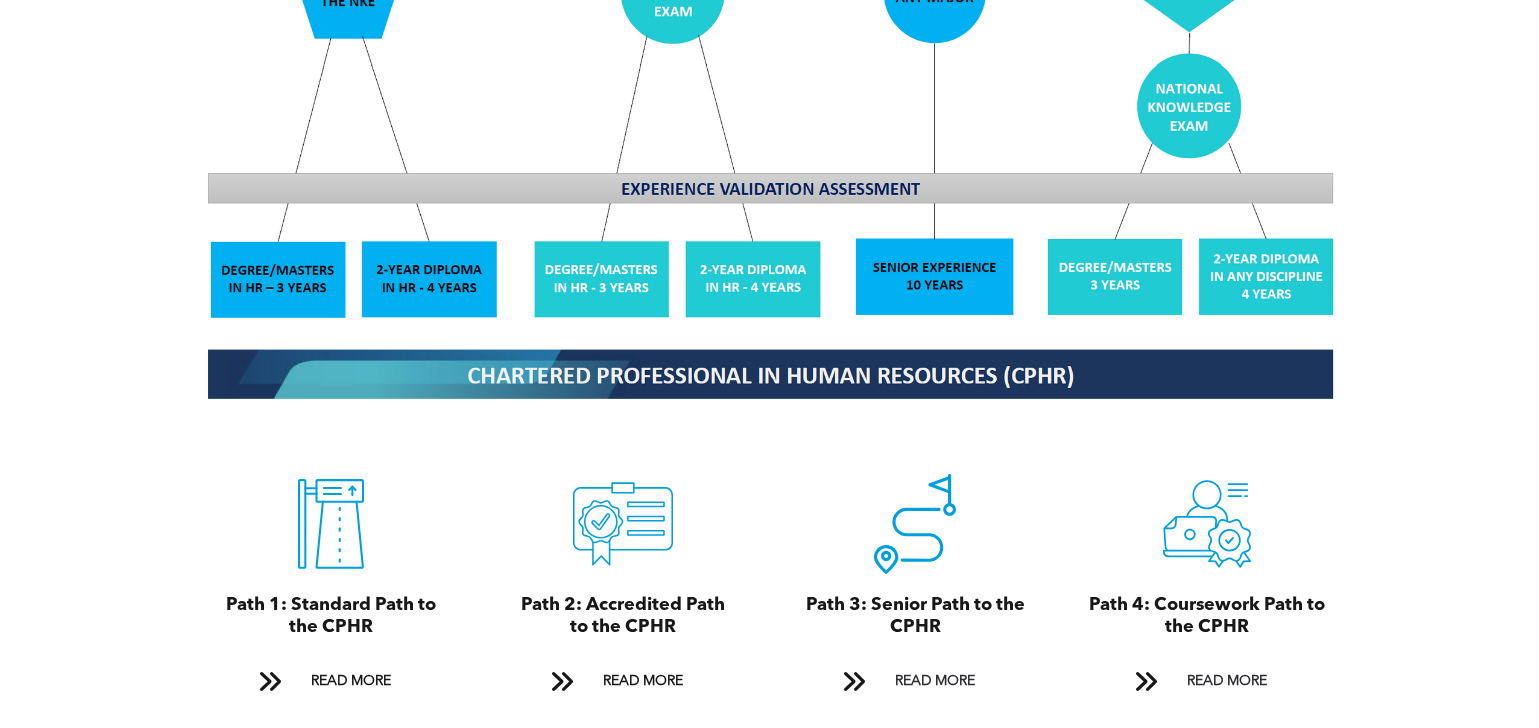 scroll, scrollTop: 2000, scrollLeft: 0, axis: vertical 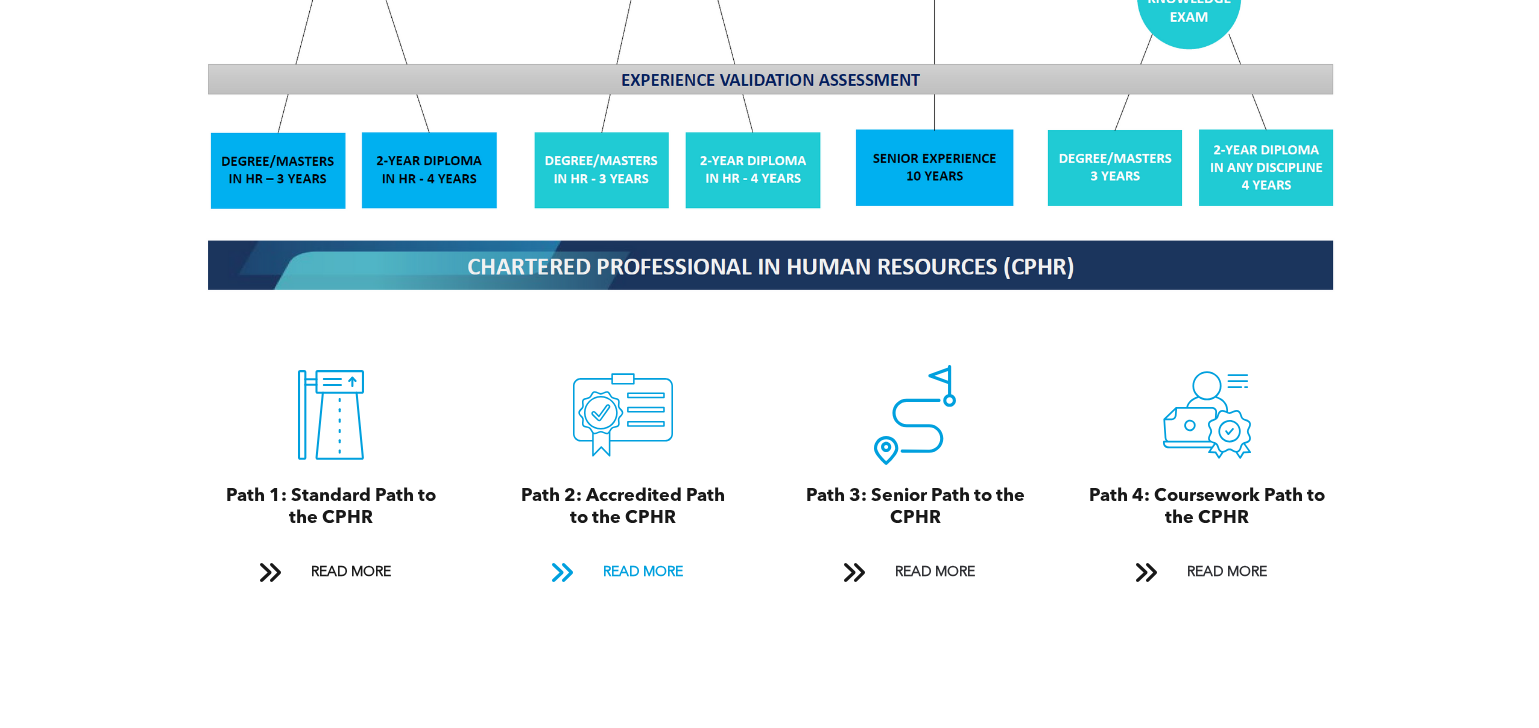 click on "READ MORE" at bounding box center [643, 572] 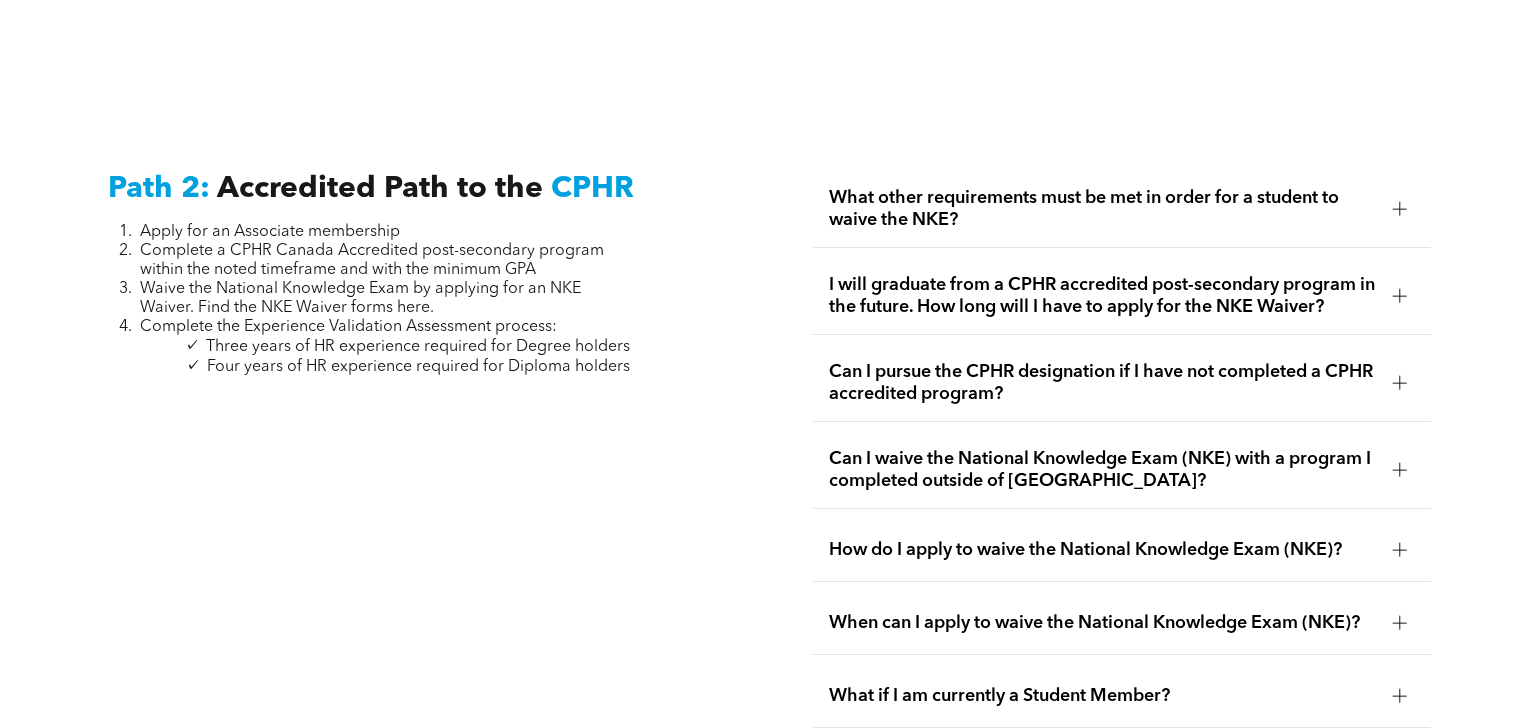 scroll, scrollTop: 3170, scrollLeft: 0, axis: vertical 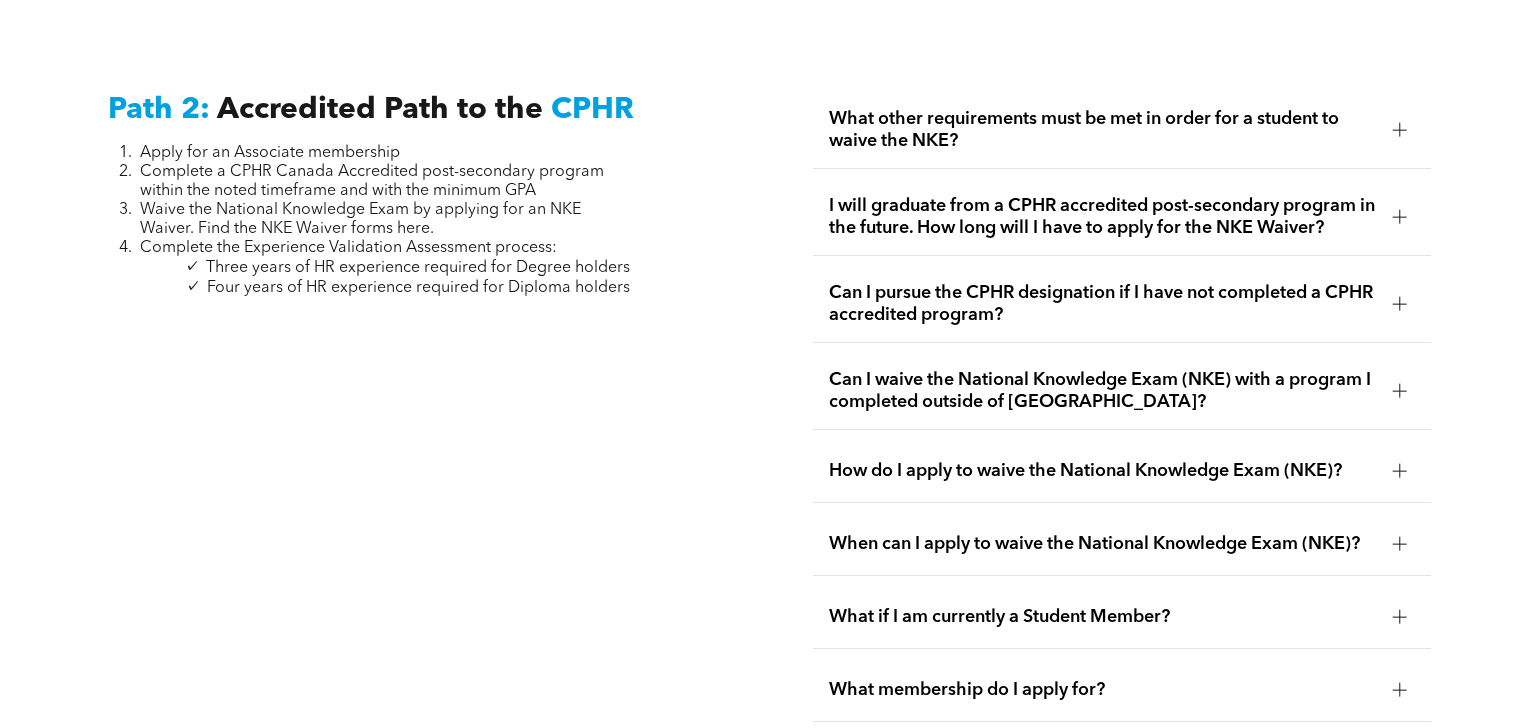 drag, startPoint x: 676, startPoint y: 539, endPoint x: 564, endPoint y: 465, distance: 134.23859 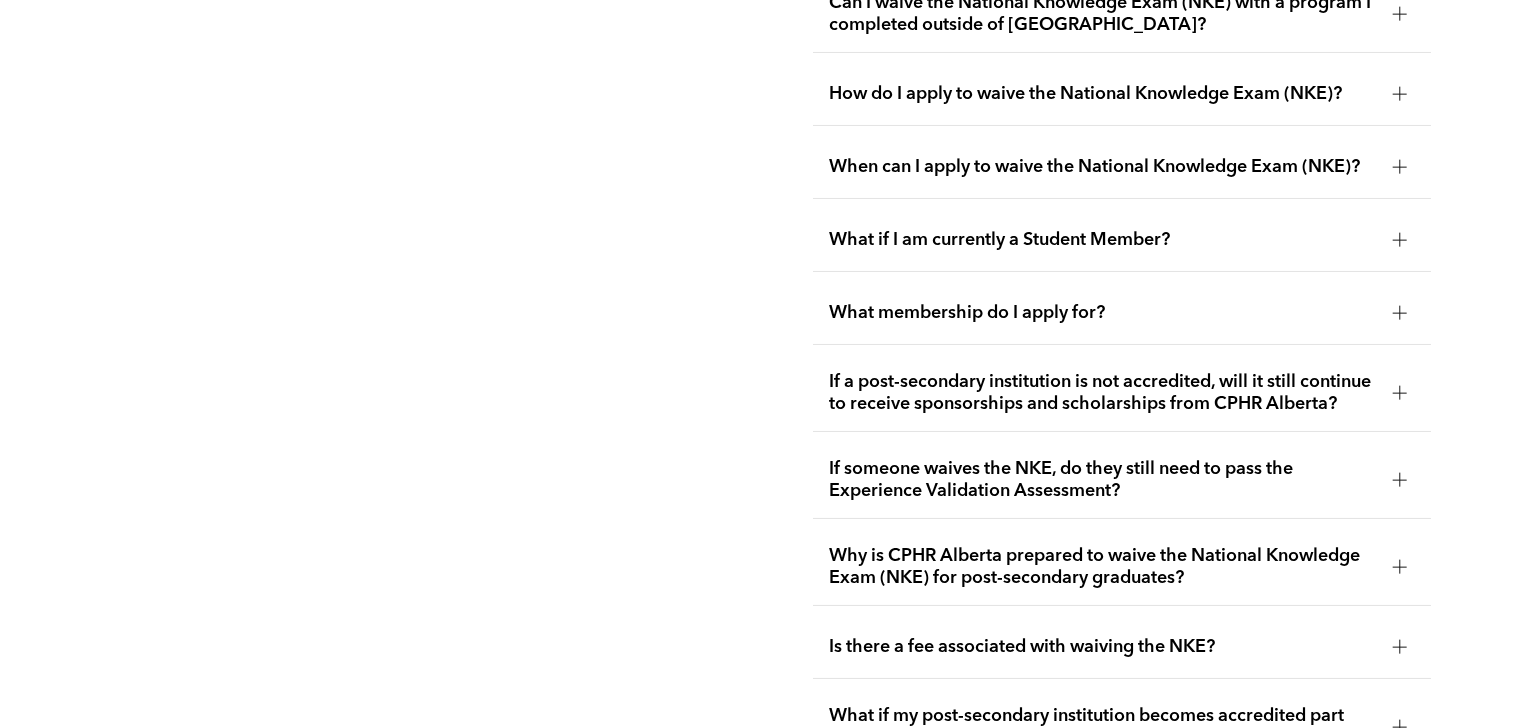 scroll, scrollTop: 3670, scrollLeft: 0, axis: vertical 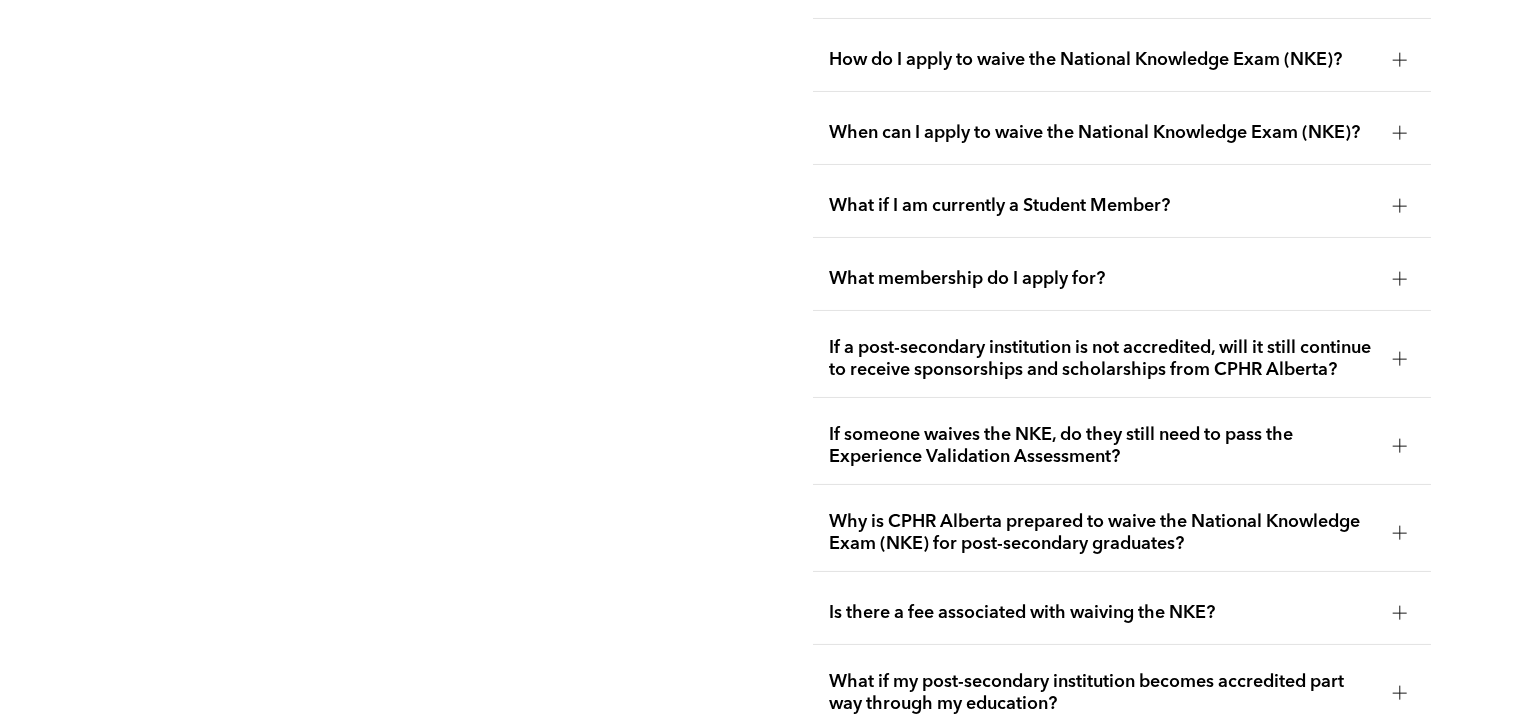 click at bounding box center (1400, 446) 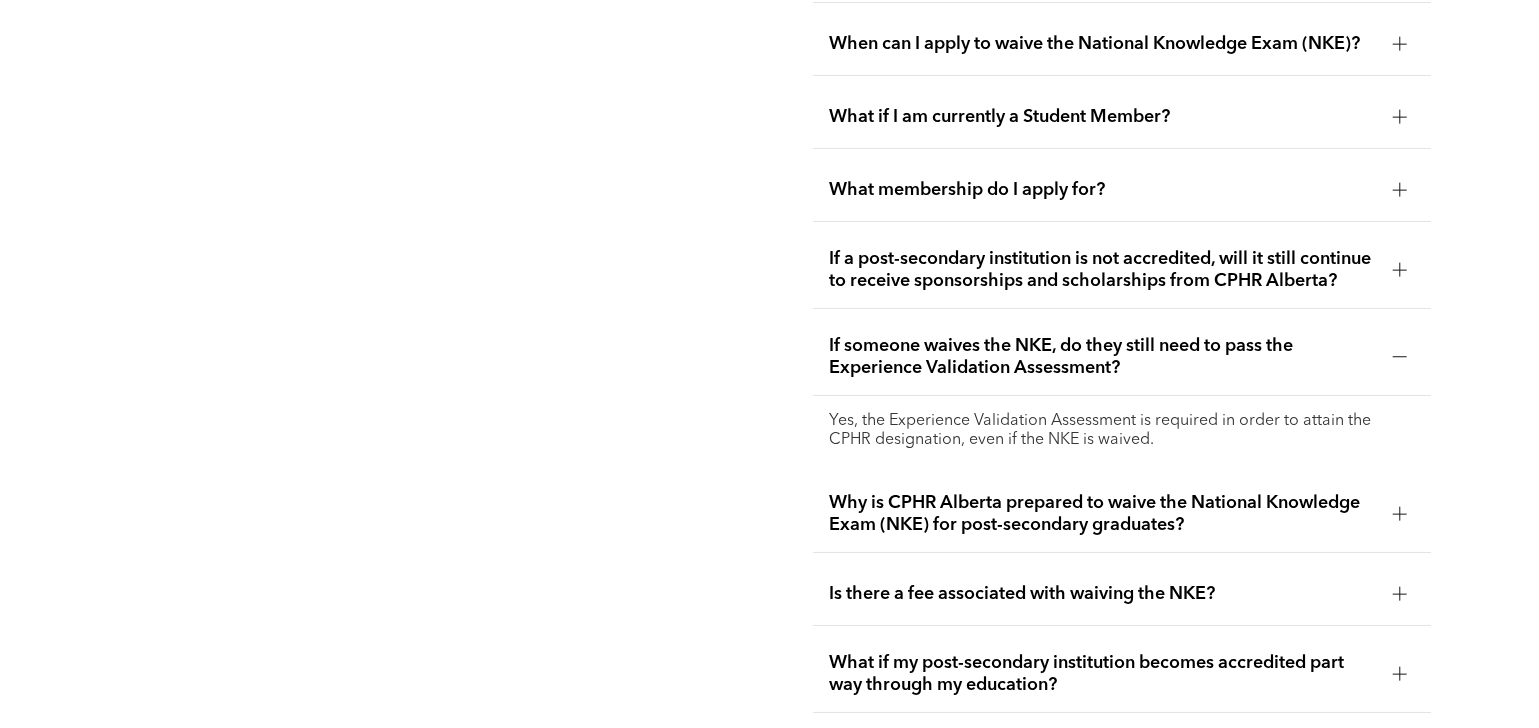 scroll, scrollTop: 3770, scrollLeft: 0, axis: vertical 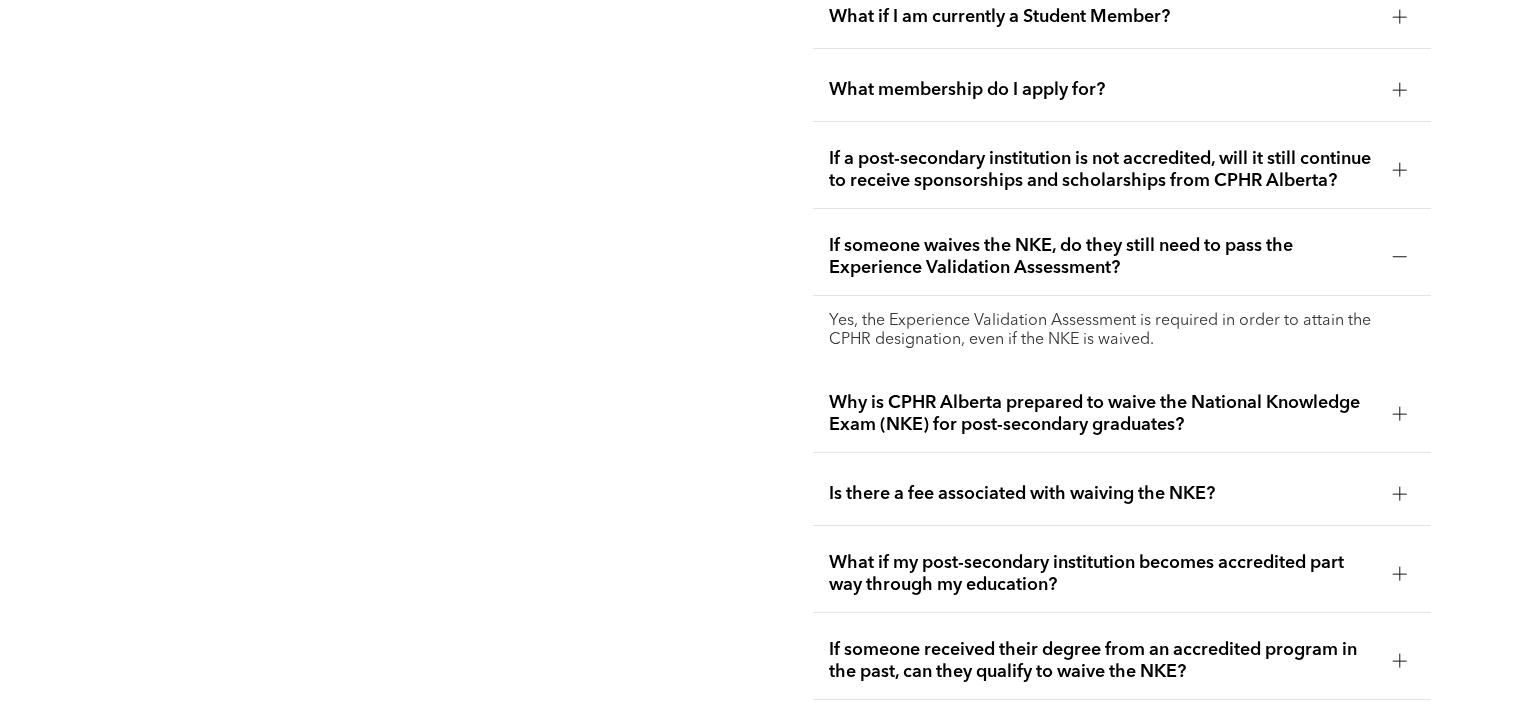 click at bounding box center [1400, 494] 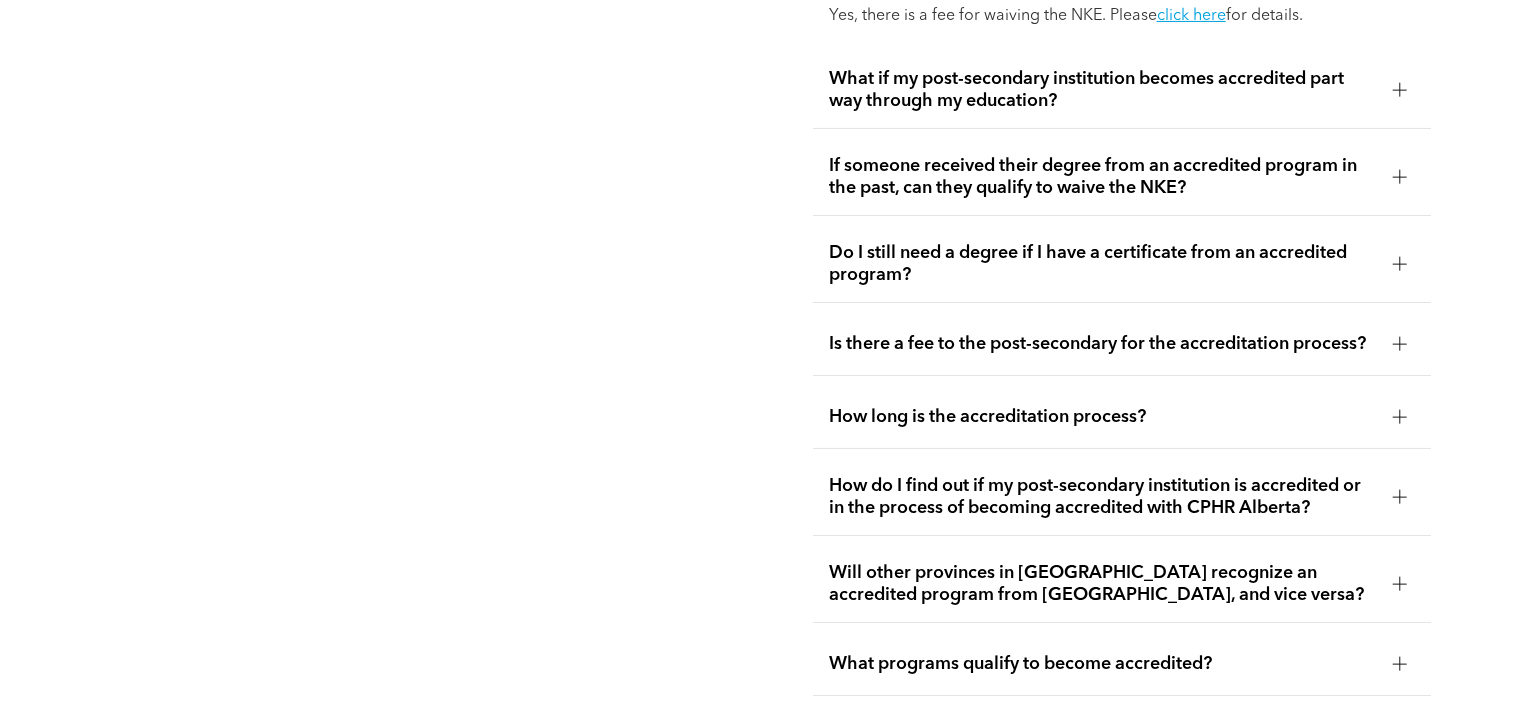 scroll, scrollTop: 4270, scrollLeft: 0, axis: vertical 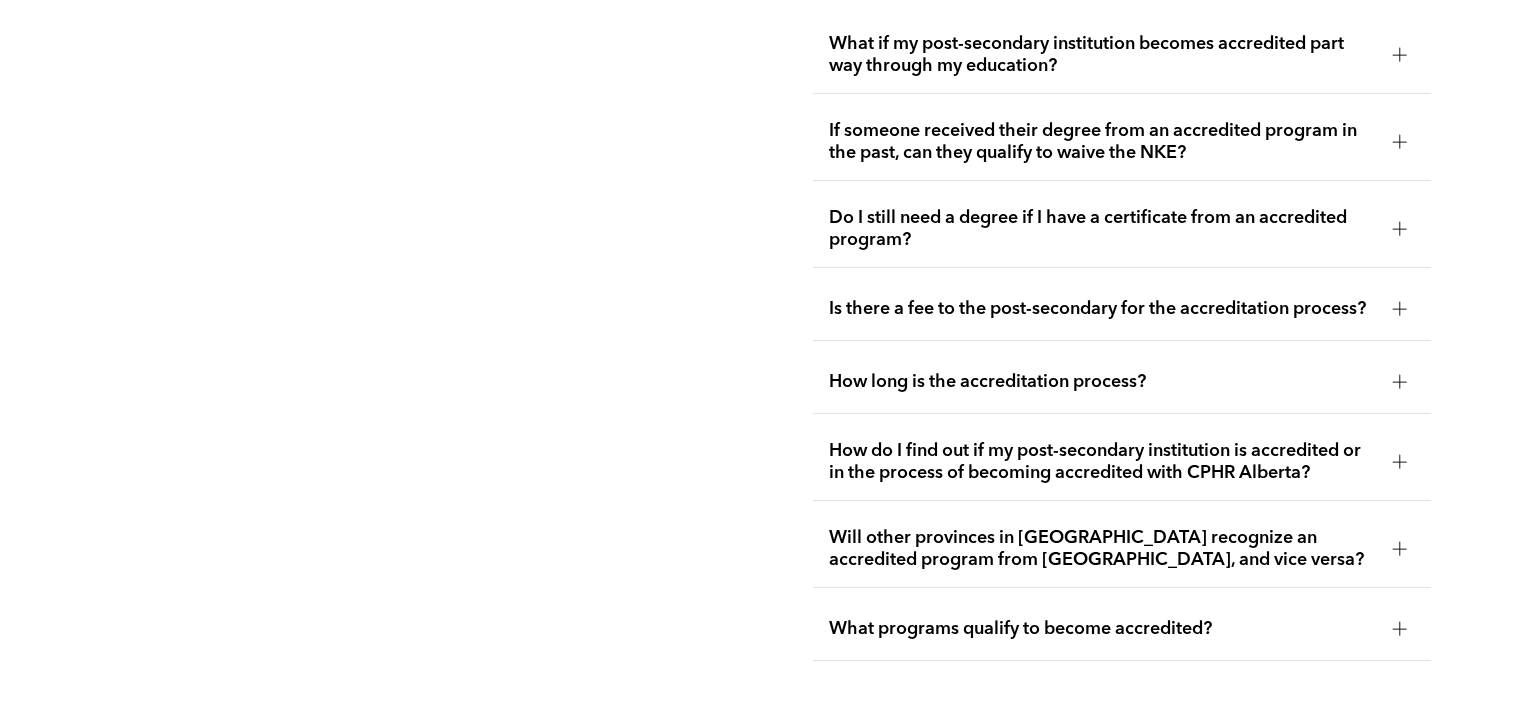 click at bounding box center [1399, 382] 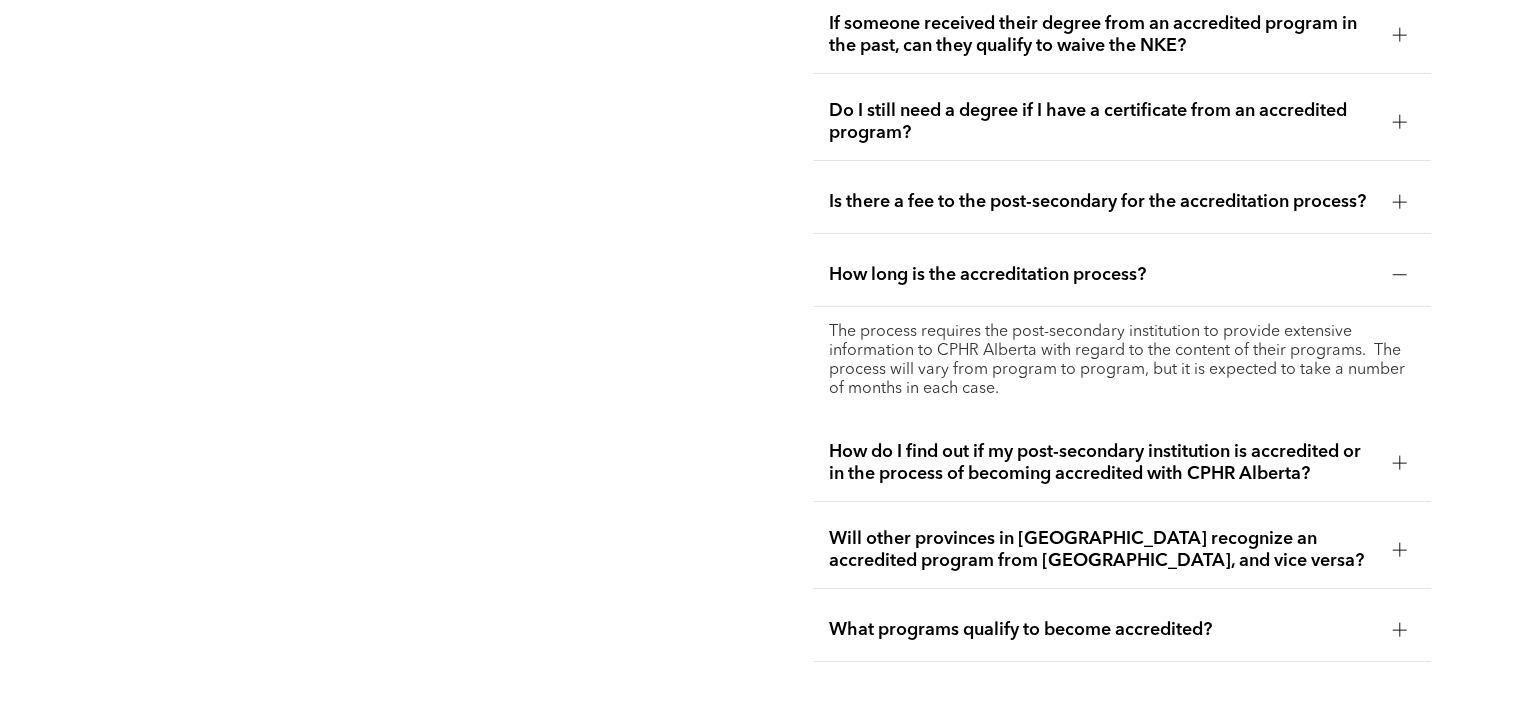 scroll, scrollTop: 4370, scrollLeft: 0, axis: vertical 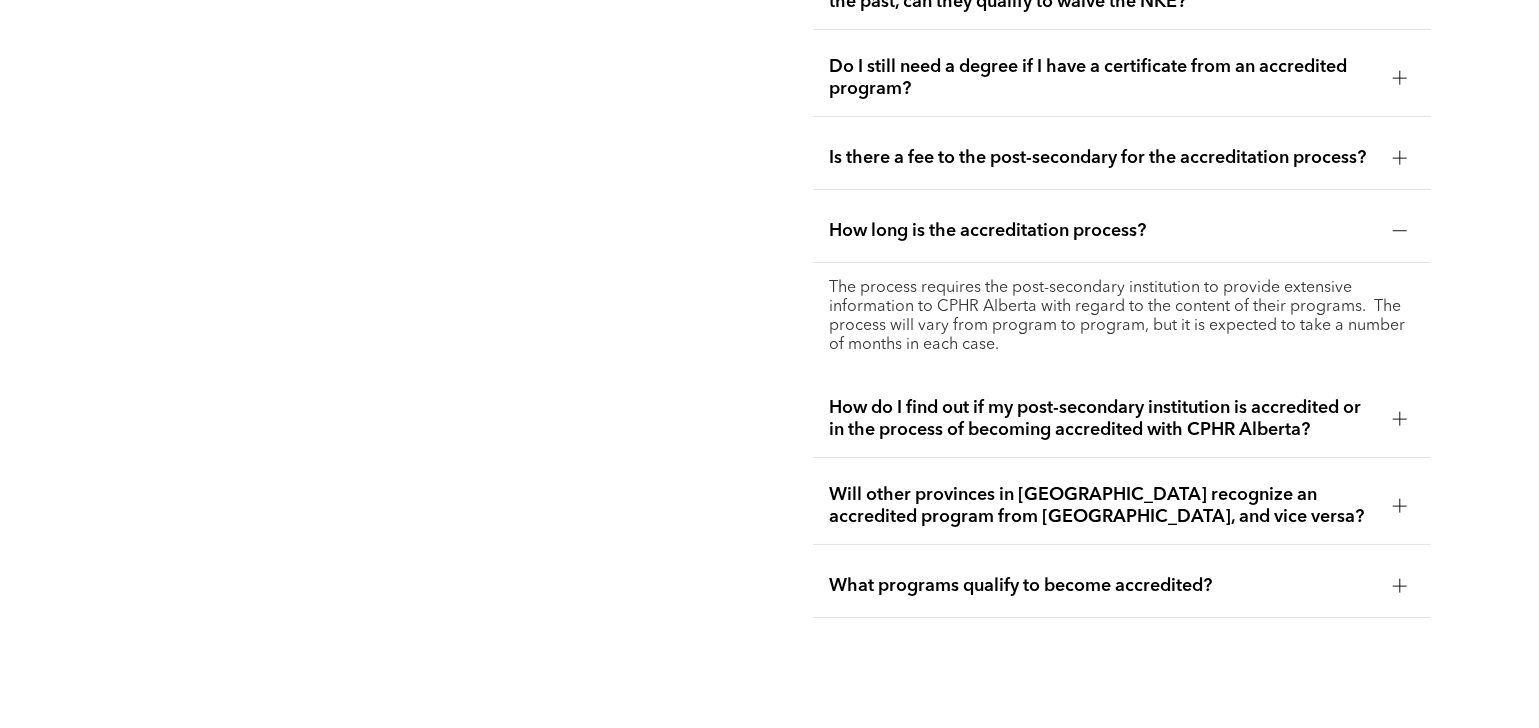 click at bounding box center (1400, 419) 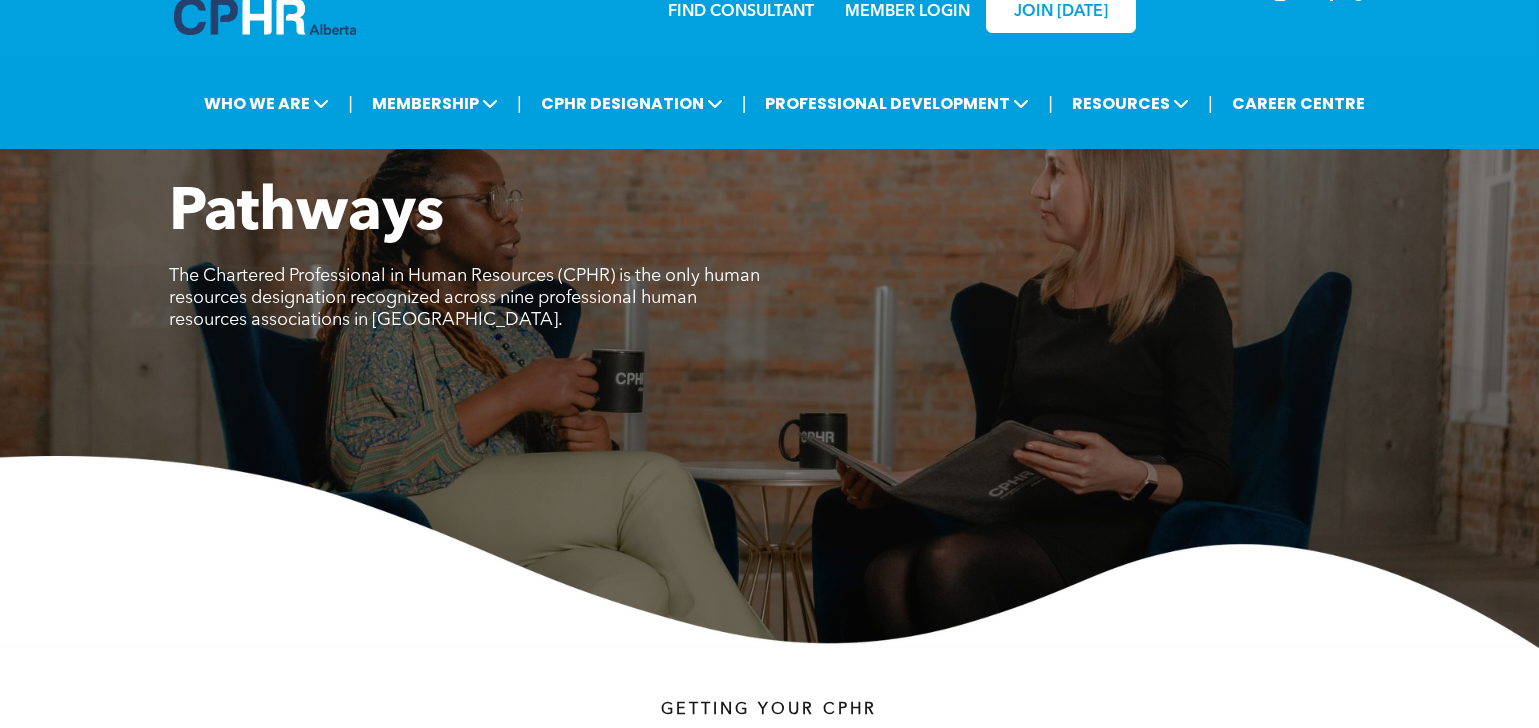 scroll, scrollTop: 0, scrollLeft: 0, axis: both 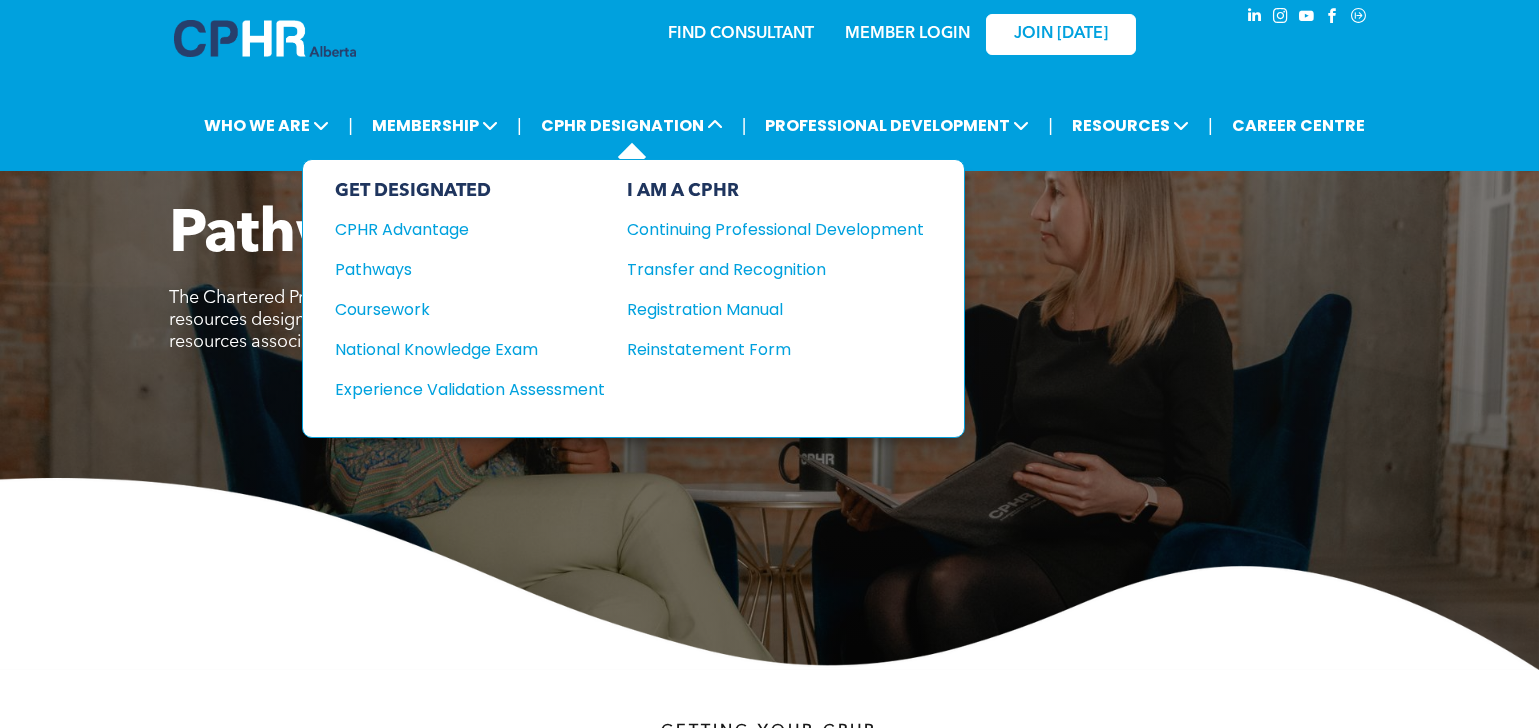 drag, startPoint x: 711, startPoint y: 122, endPoint x: 432, endPoint y: 187, distance: 286.47165 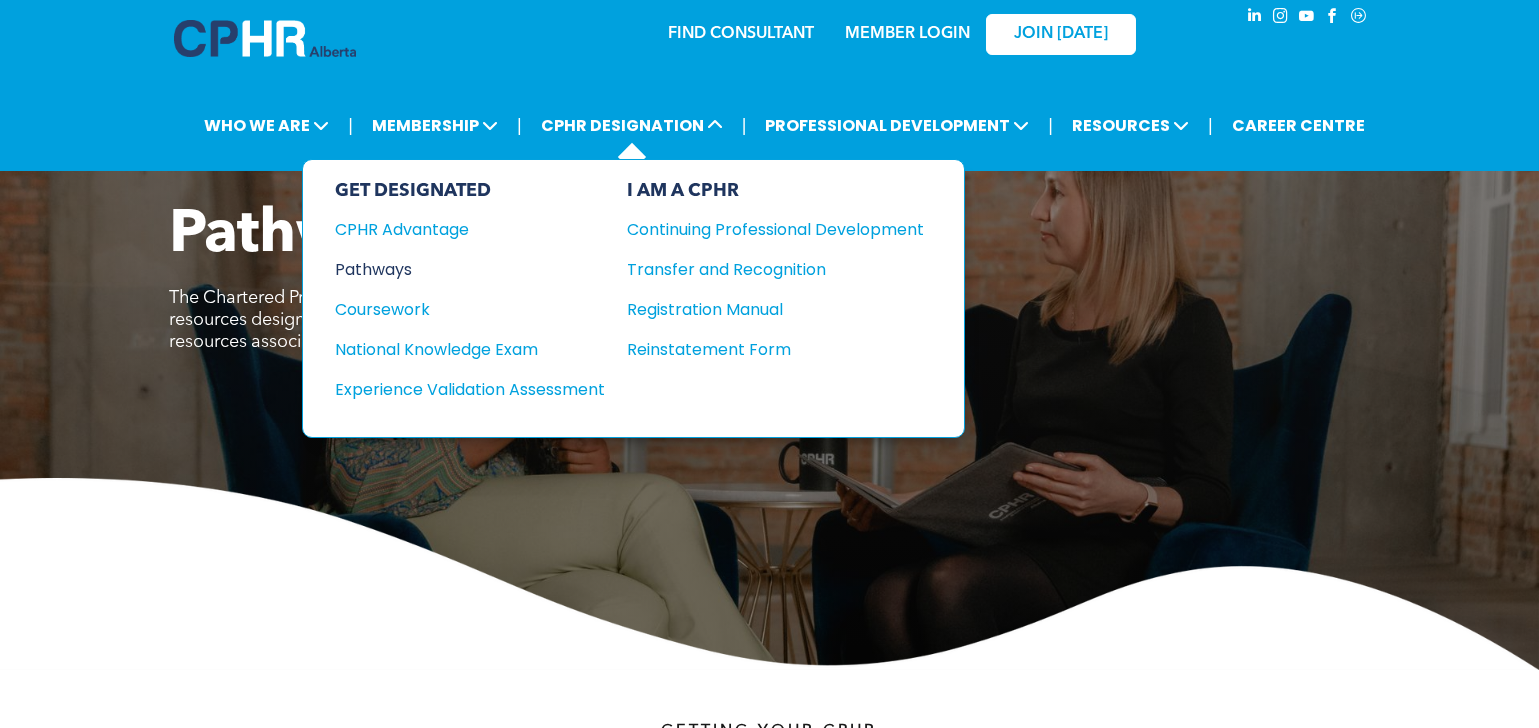 click on "Pathways" at bounding box center [456, 269] 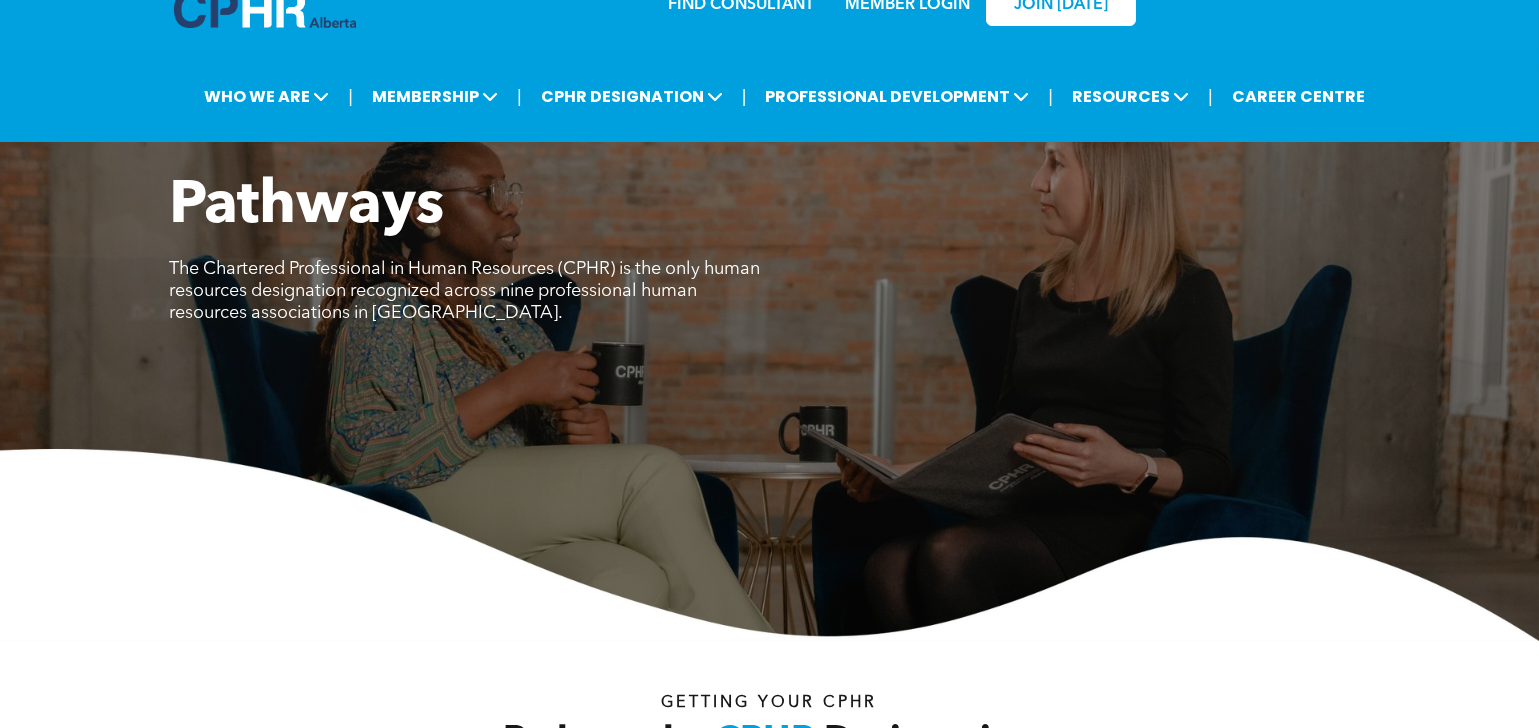 scroll, scrollTop: 0, scrollLeft: 0, axis: both 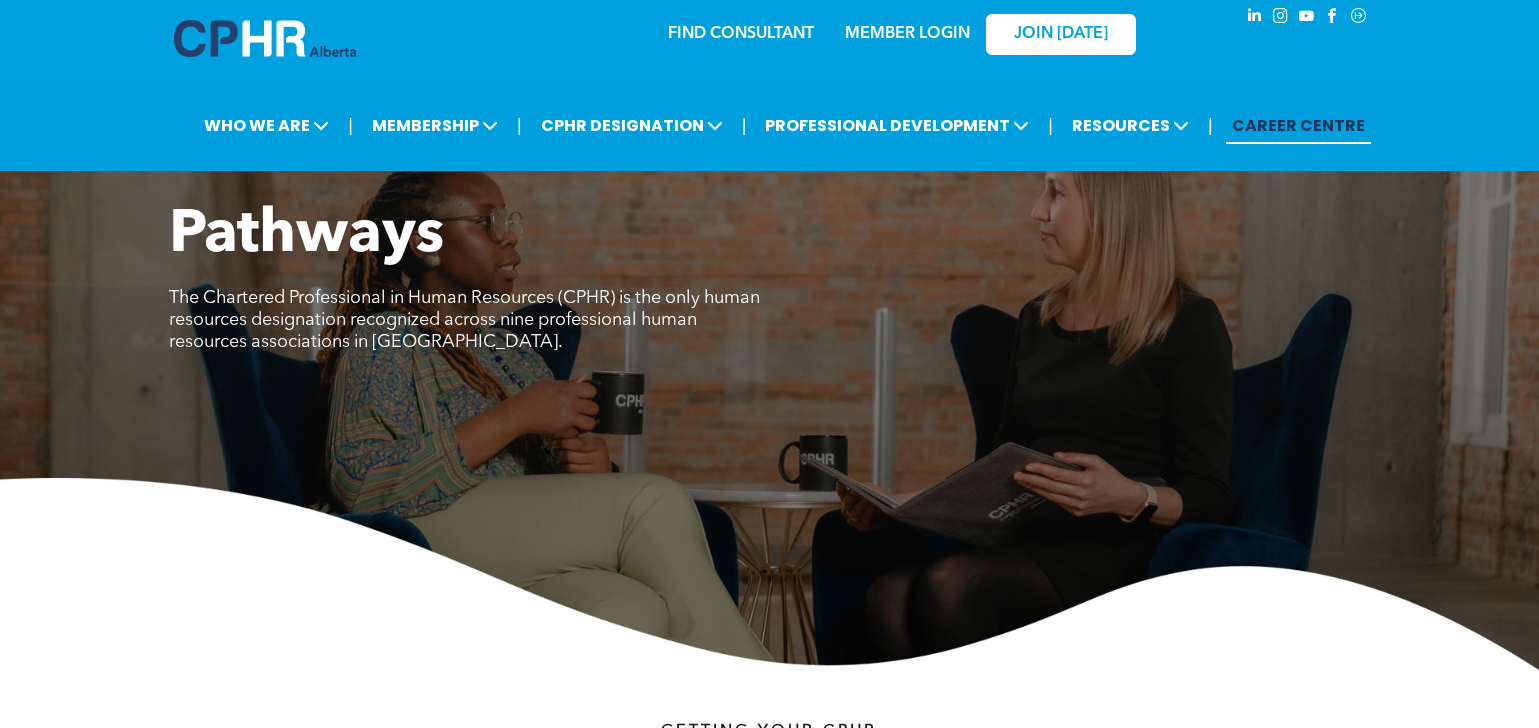 click on "CAREER CENTRE" at bounding box center [1298, 125] 